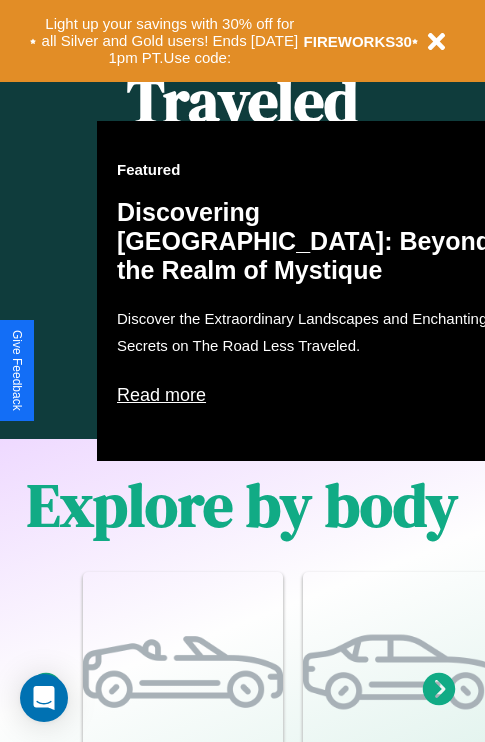 scroll, scrollTop: 1285, scrollLeft: 0, axis: vertical 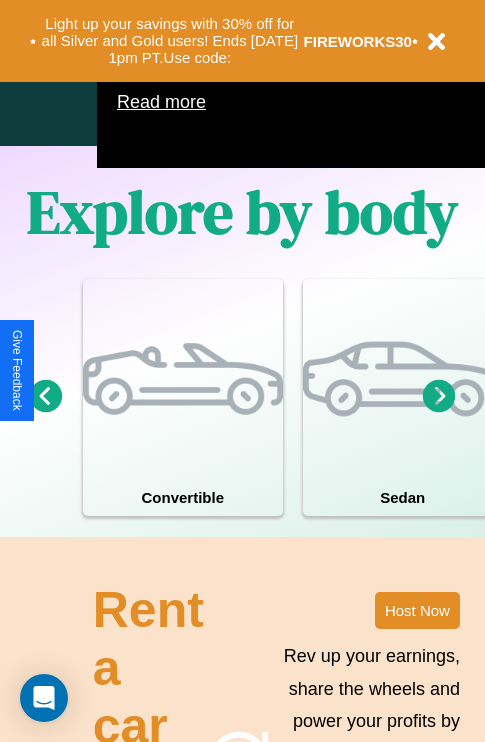 click 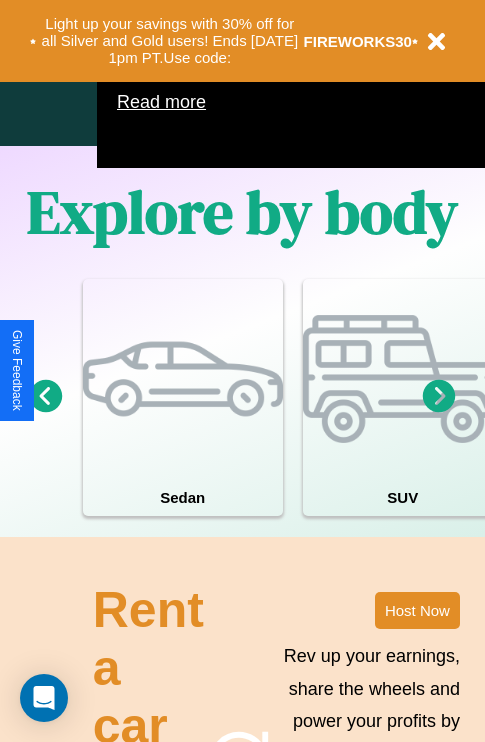 click 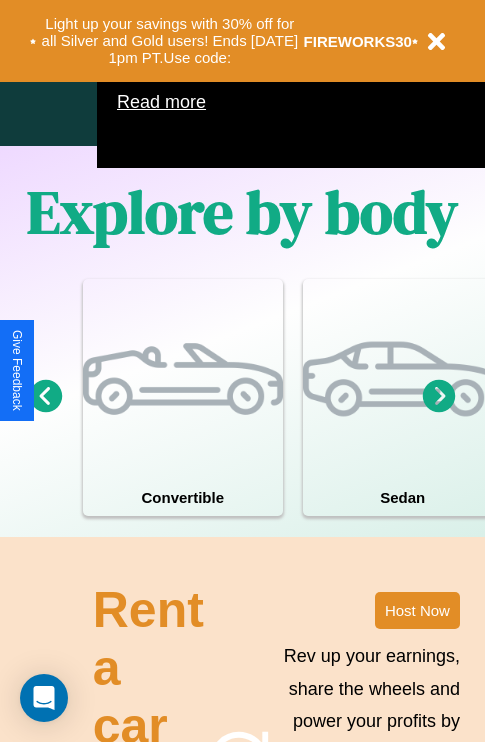 click 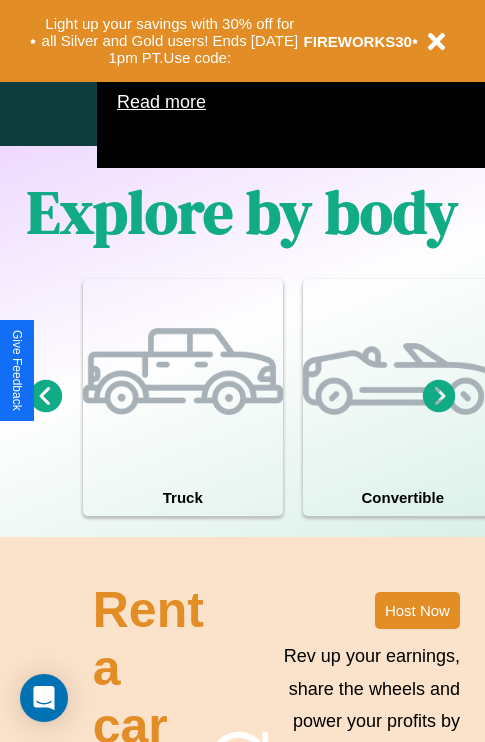 click 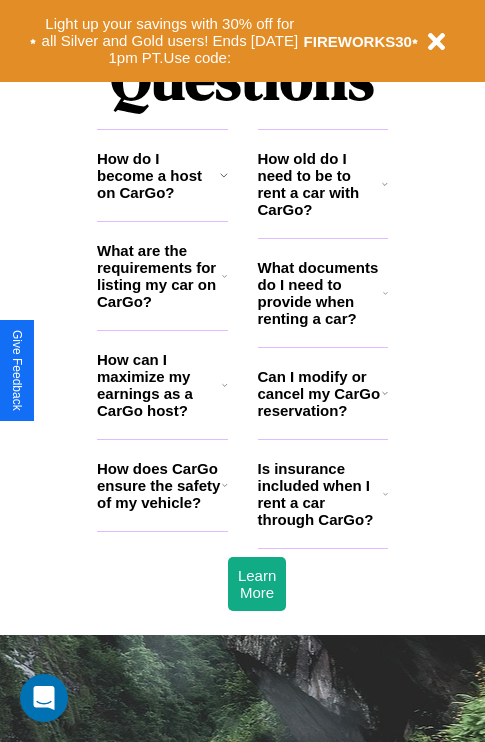scroll, scrollTop: 2423, scrollLeft: 0, axis: vertical 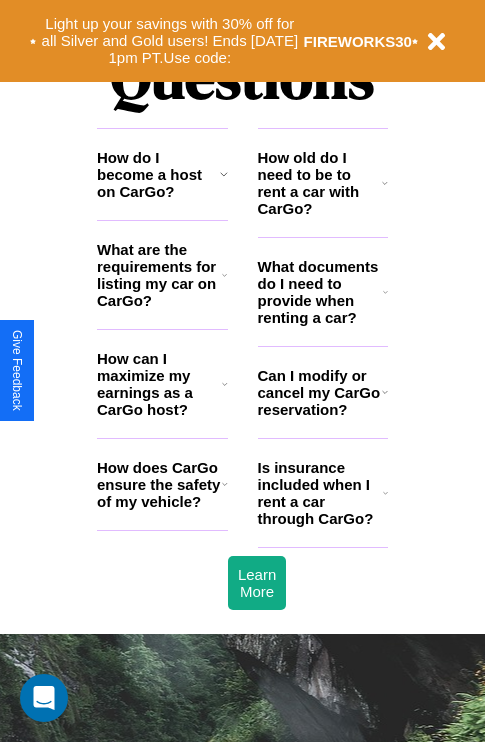 click on "What documents do I need to provide when renting a car?" at bounding box center (321, 292) 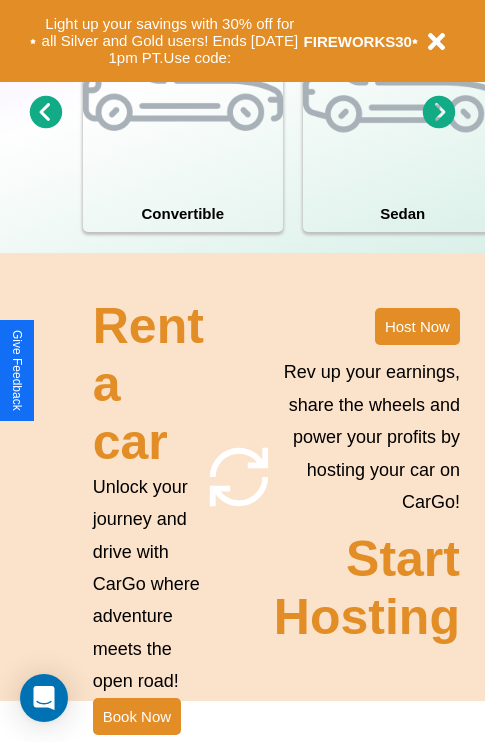 scroll, scrollTop: 1558, scrollLeft: 0, axis: vertical 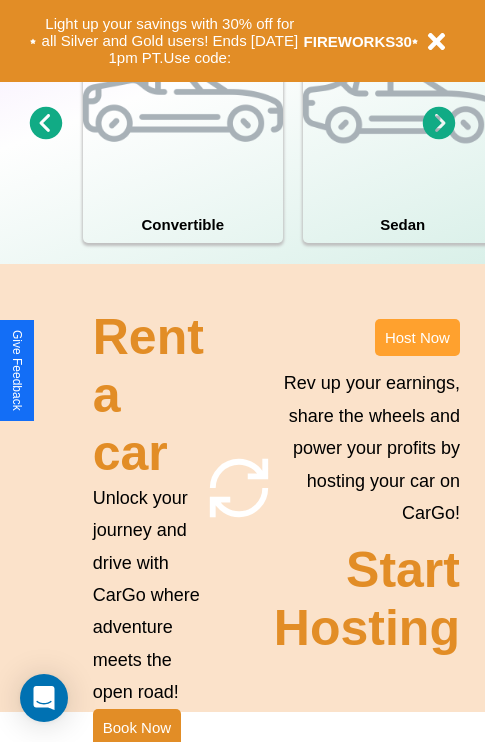 click on "Host Now" at bounding box center [417, 337] 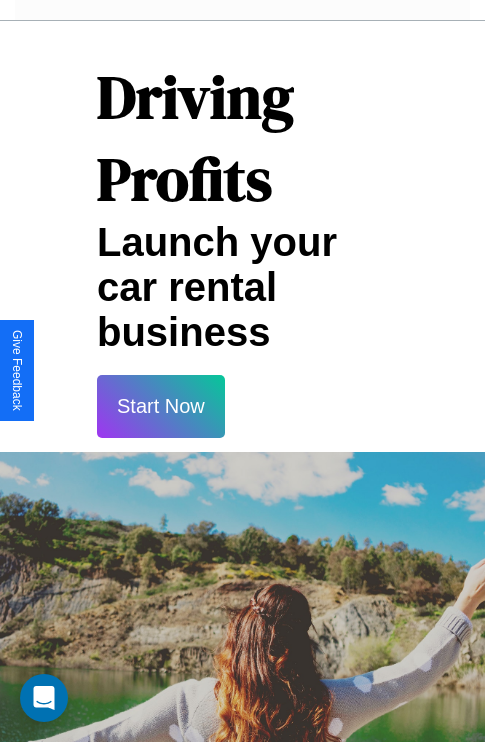 scroll, scrollTop: 3255, scrollLeft: 0, axis: vertical 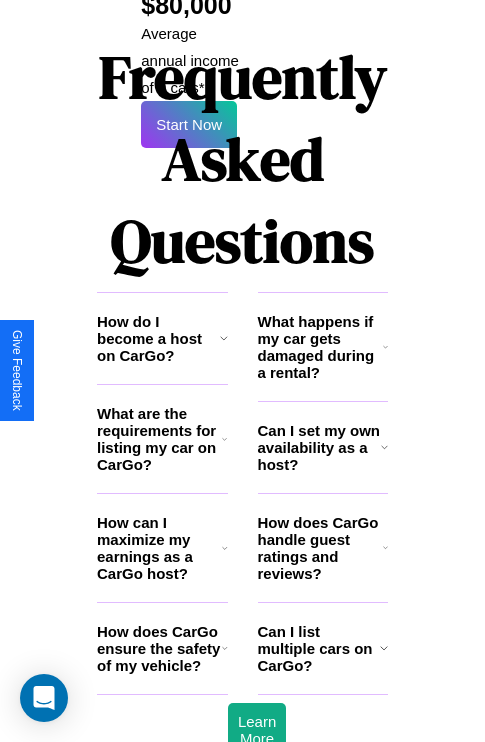 click on "What are the requirements for listing my car on CarGo?" at bounding box center (159, 439) 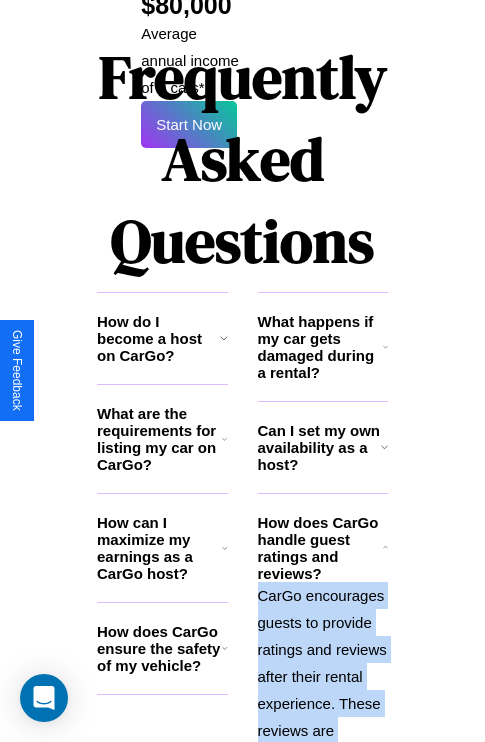 scroll, scrollTop: 3583, scrollLeft: 0, axis: vertical 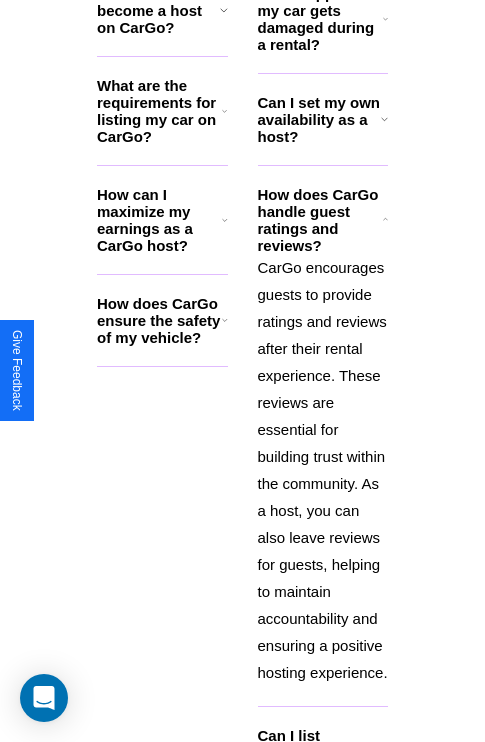 click on "Can I list multiple cars on CarGo?" at bounding box center [319, 752] 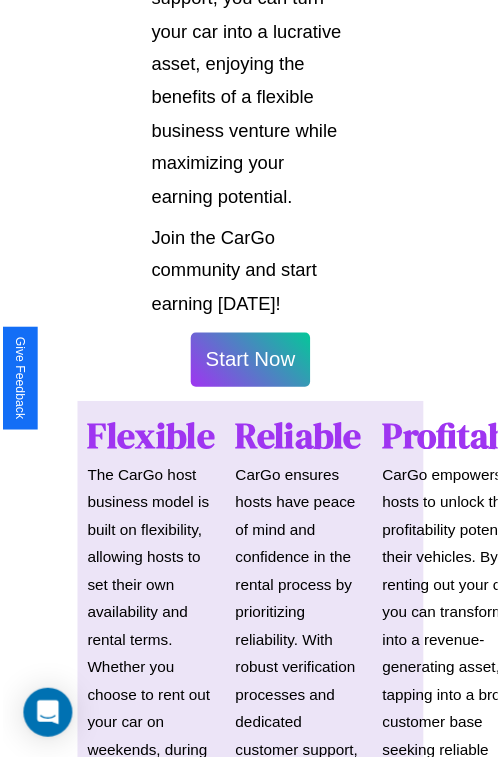scroll, scrollTop: 1417, scrollLeft: 0, axis: vertical 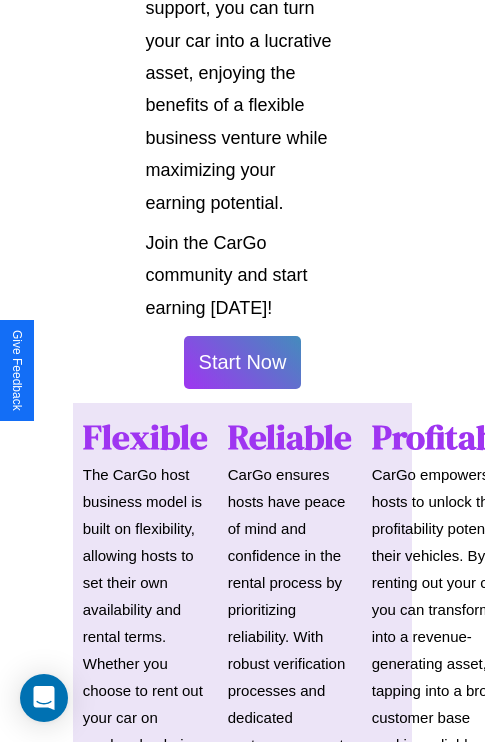 click on "Start Now" at bounding box center (243, 362) 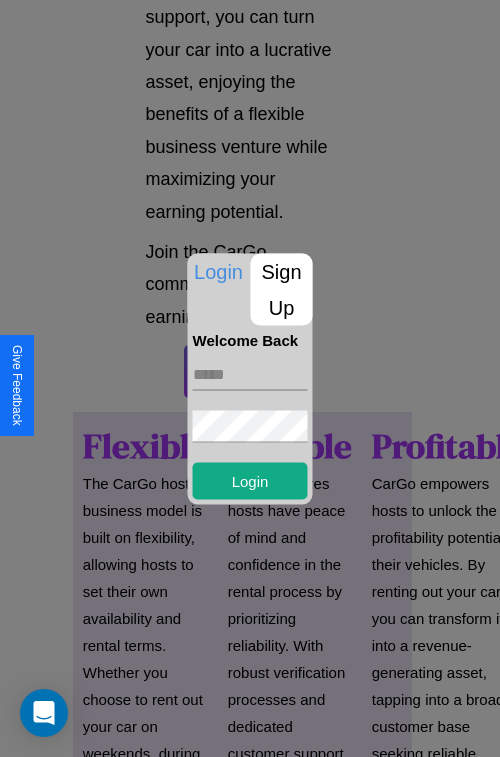 click on "Sign Up" at bounding box center [282, 289] 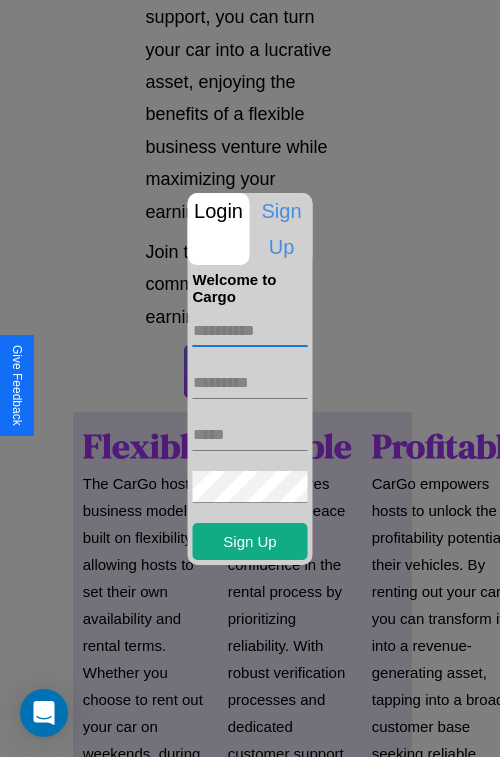 click at bounding box center [250, 331] 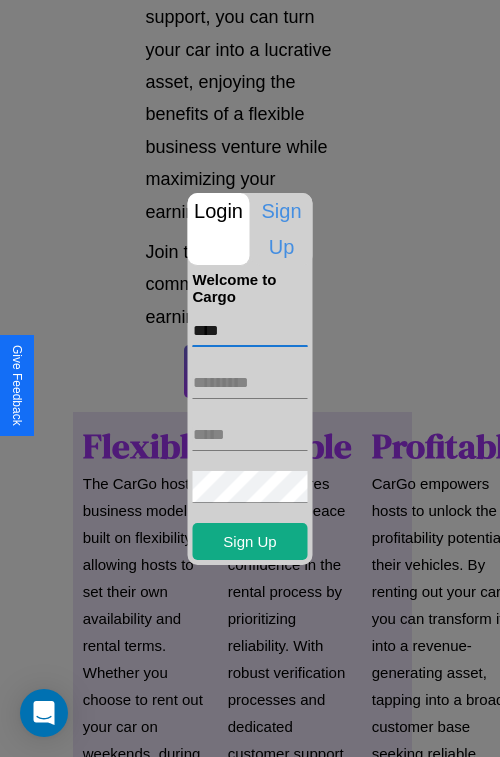 type on "****" 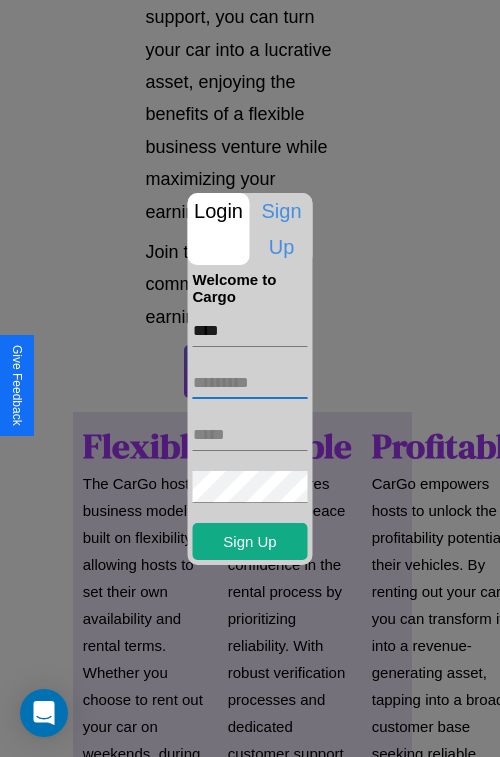 click at bounding box center [250, 383] 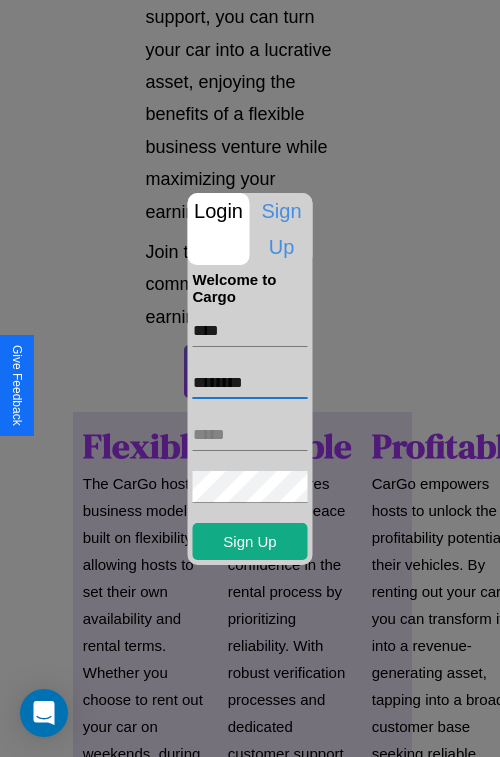 type on "********" 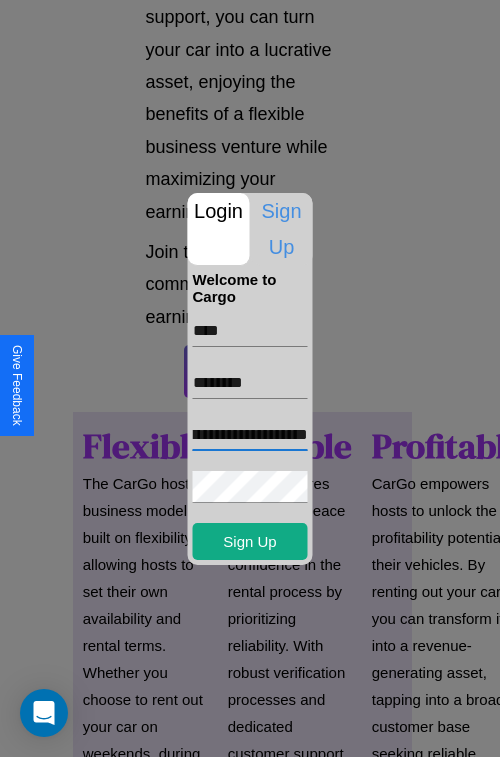 scroll, scrollTop: 0, scrollLeft: 60, axis: horizontal 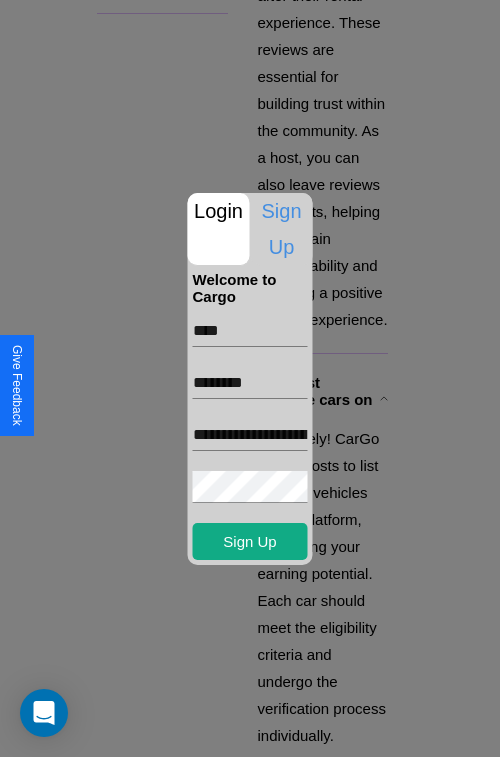 click at bounding box center [250, 378] 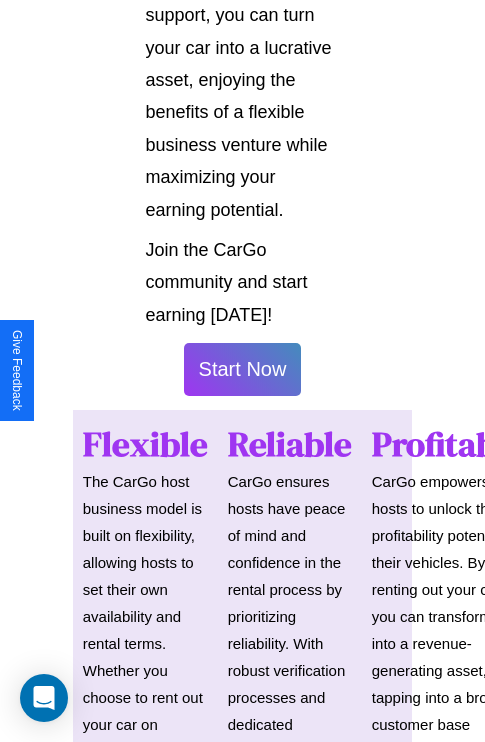click on "Start Now" at bounding box center [243, 369] 